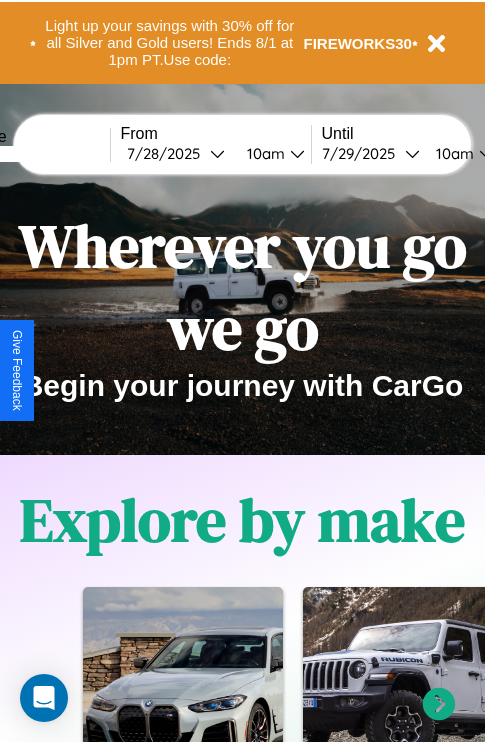scroll, scrollTop: 308, scrollLeft: 0, axis: vertical 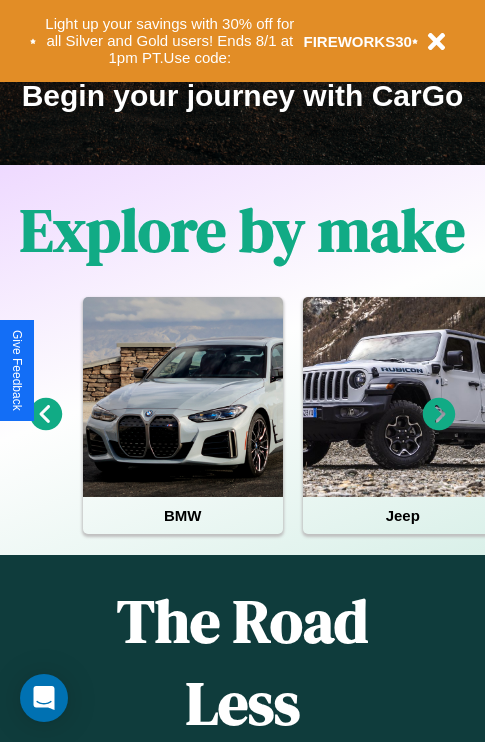 click 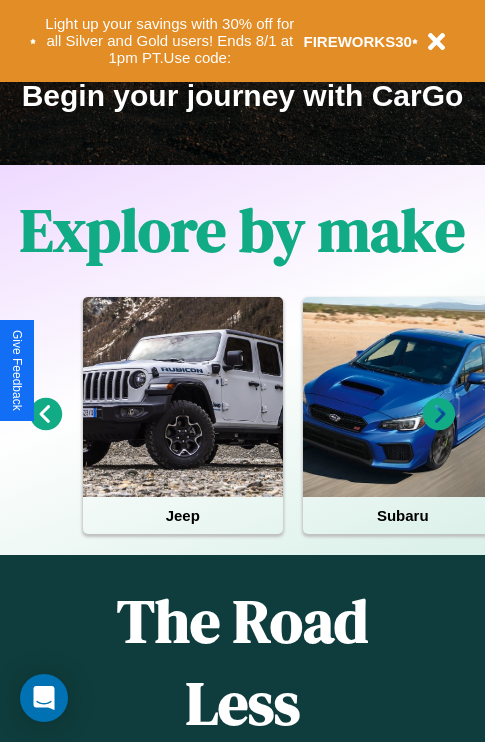 click 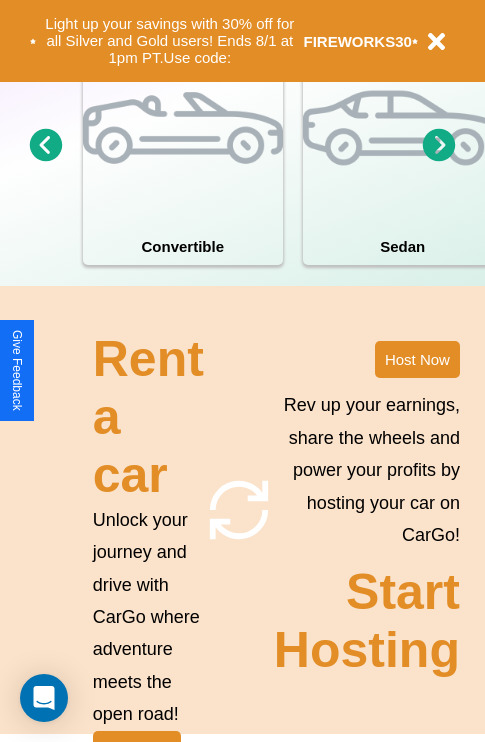 scroll, scrollTop: 1558, scrollLeft: 0, axis: vertical 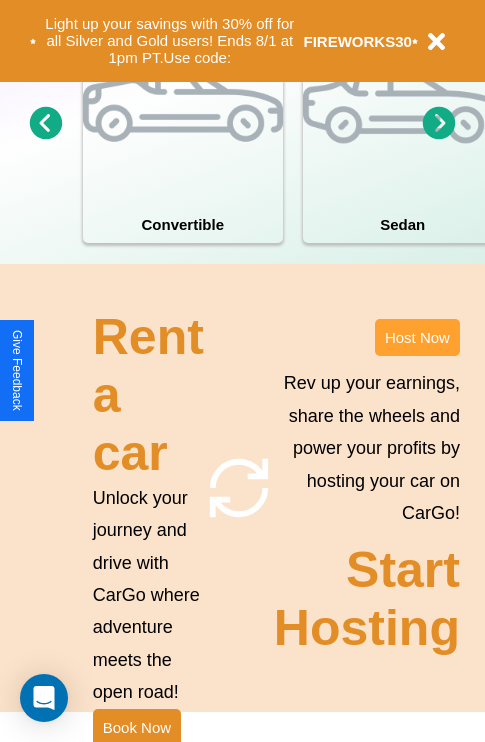 click on "Host Now" at bounding box center [417, 337] 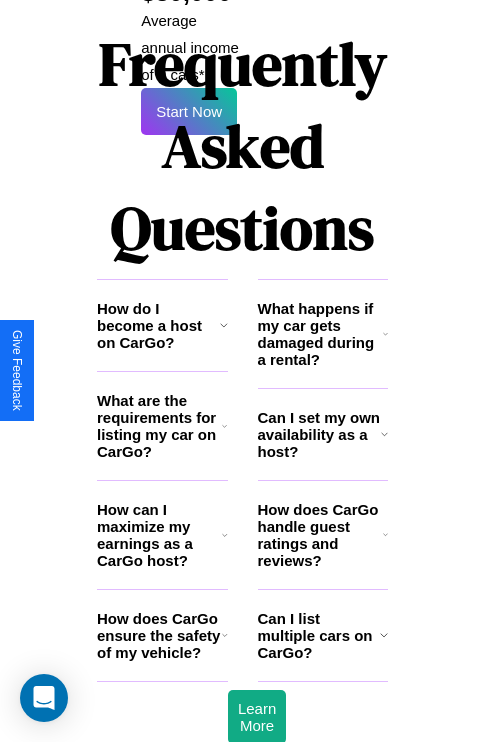 scroll, scrollTop: 3255, scrollLeft: 0, axis: vertical 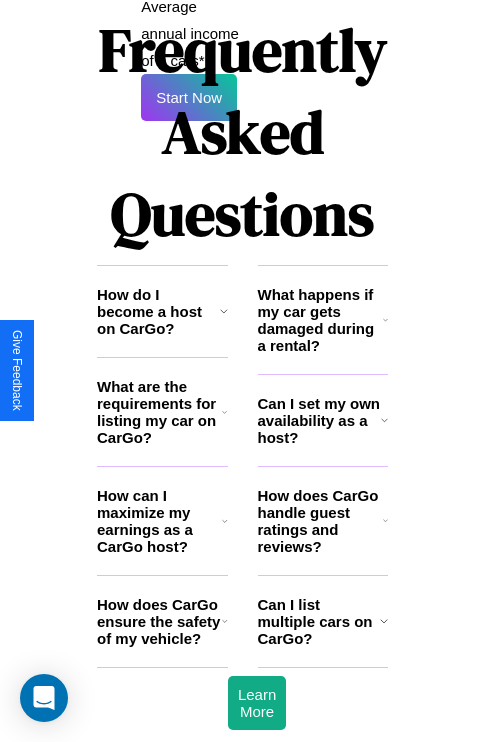 click 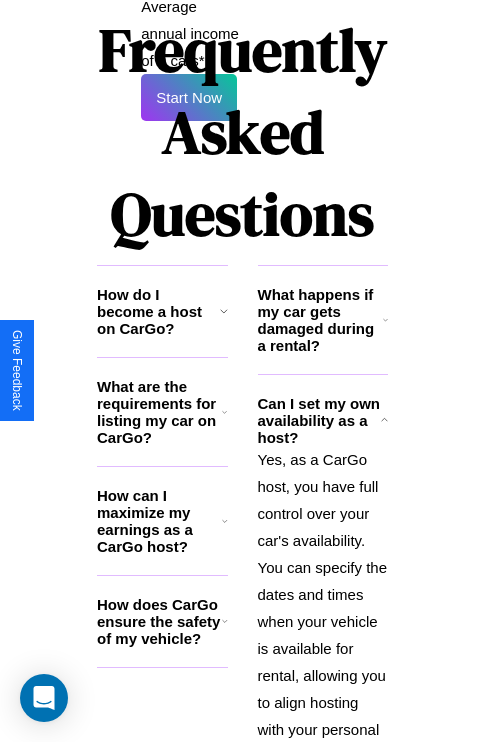 click 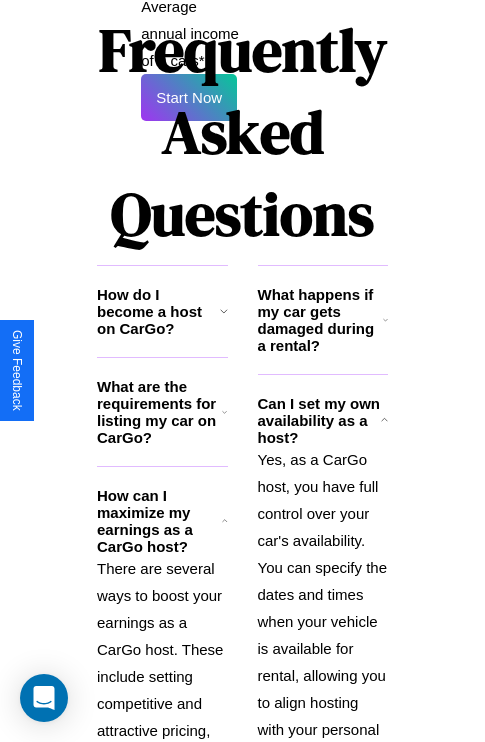 click on "What happens if my car gets damaged during a rental?" at bounding box center (320, 320) 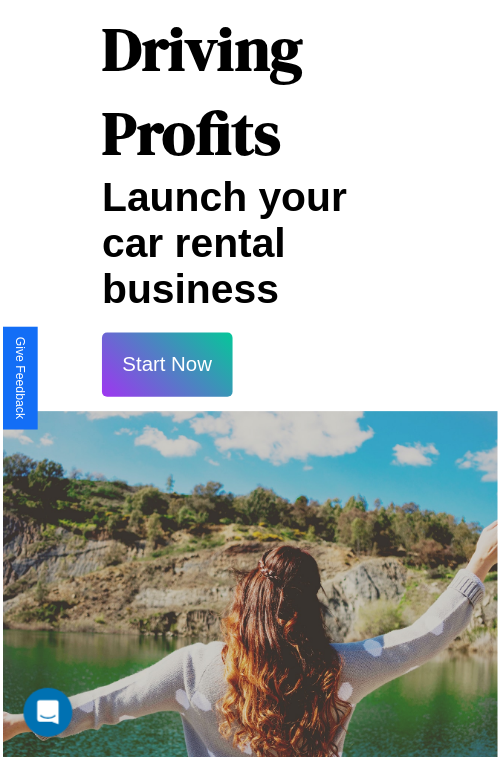 scroll, scrollTop: 35, scrollLeft: 0, axis: vertical 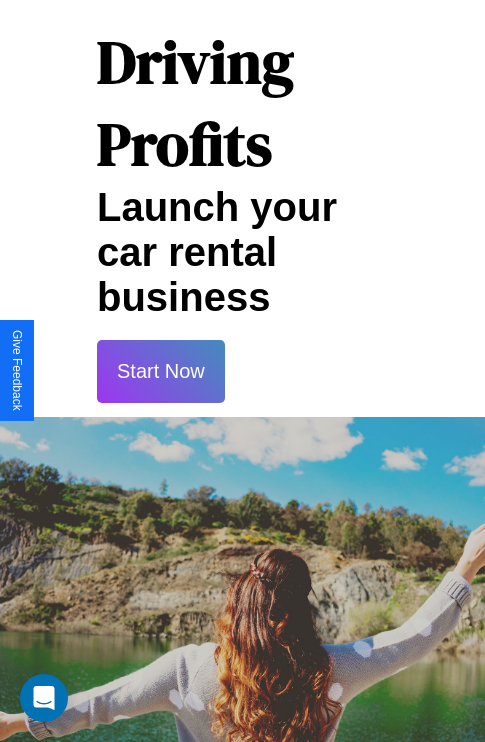 click on "Start Now" at bounding box center [161, 371] 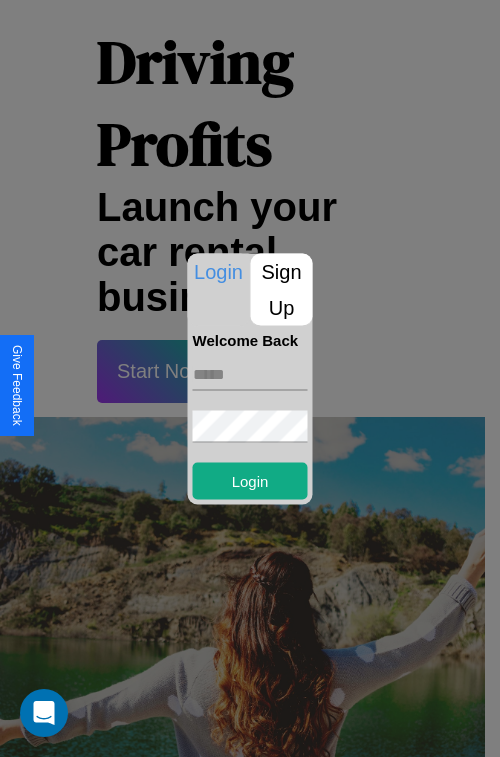 click at bounding box center (250, 374) 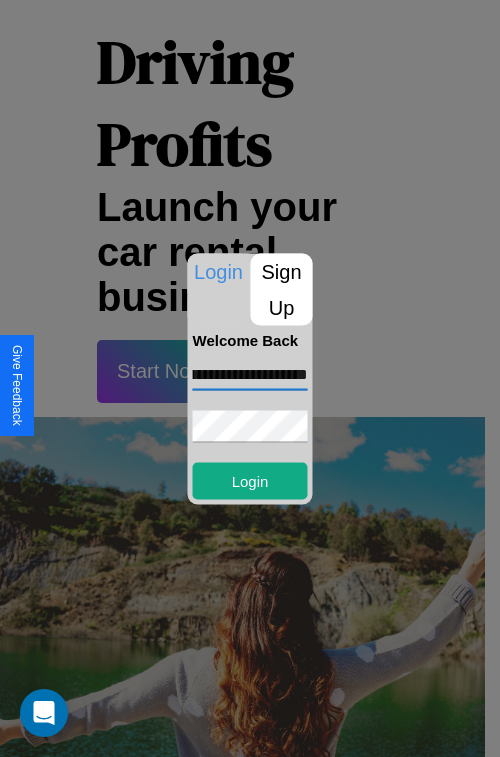 scroll, scrollTop: 0, scrollLeft: 77, axis: horizontal 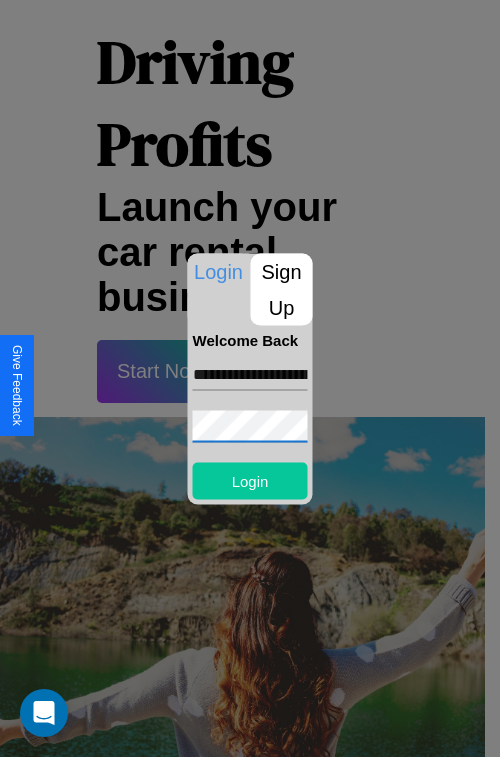 click on "Login" at bounding box center (250, 480) 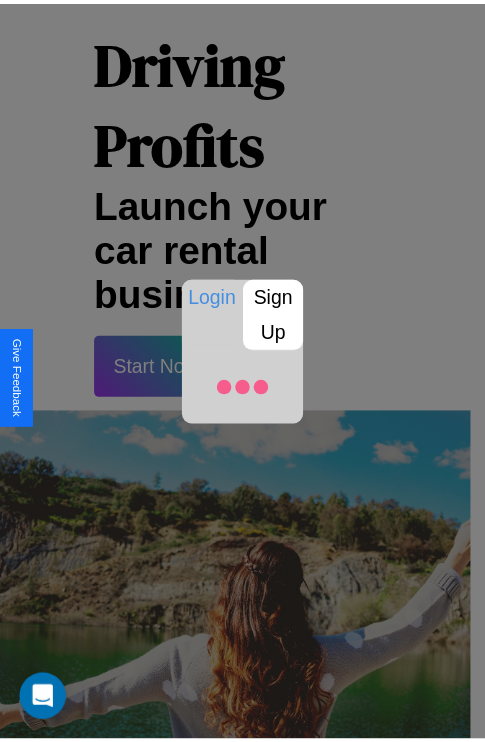 scroll, scrollTop: 37, scrollLeft: 0, axis: vertical 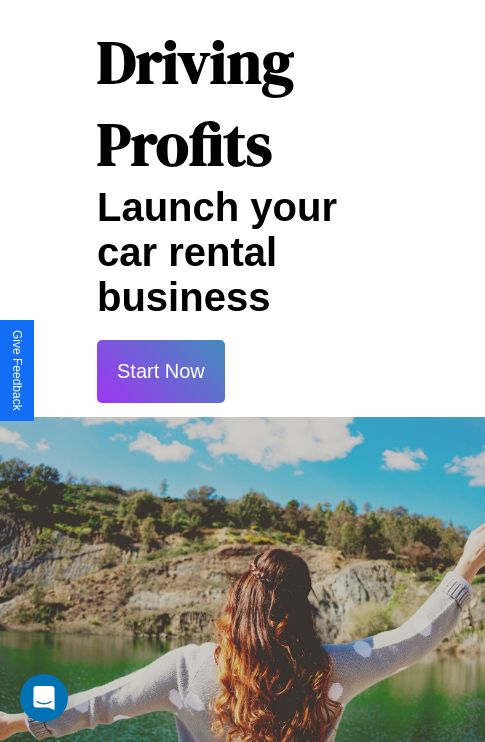 click on "Start Now" at bounding box center (161, 371) 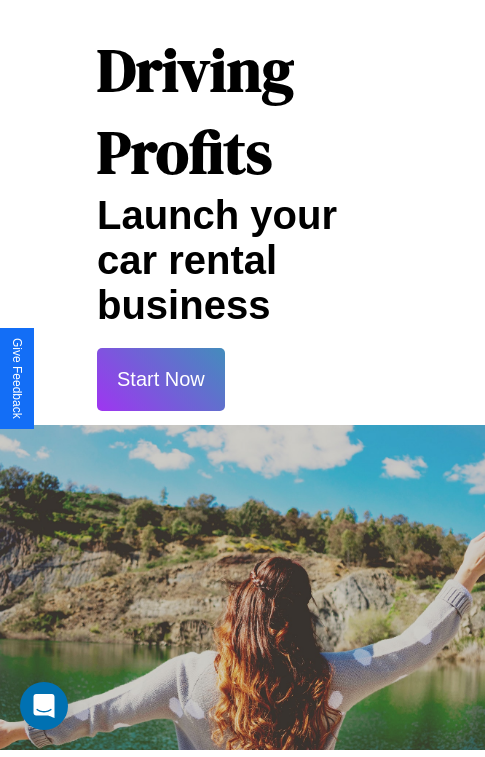 scroll, scrollTop: 0, scrollLeft: 0, axis: both 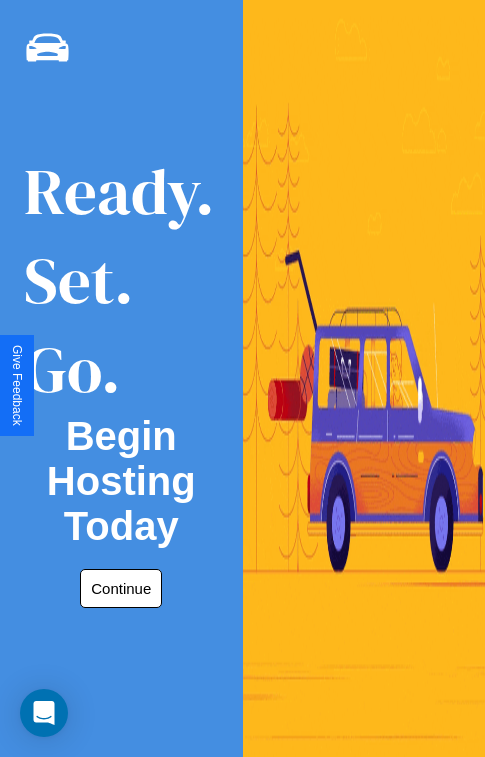 click on "Continue" at bounding box center (121, 588) 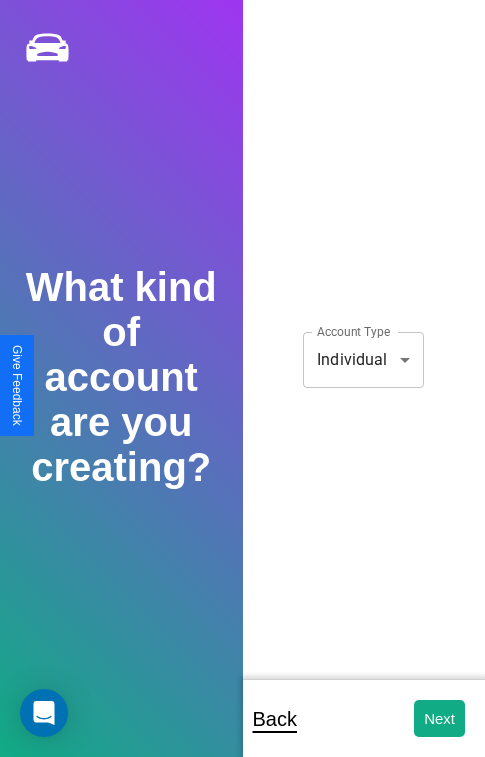 click on "**********" at bounding box center [242, 392] 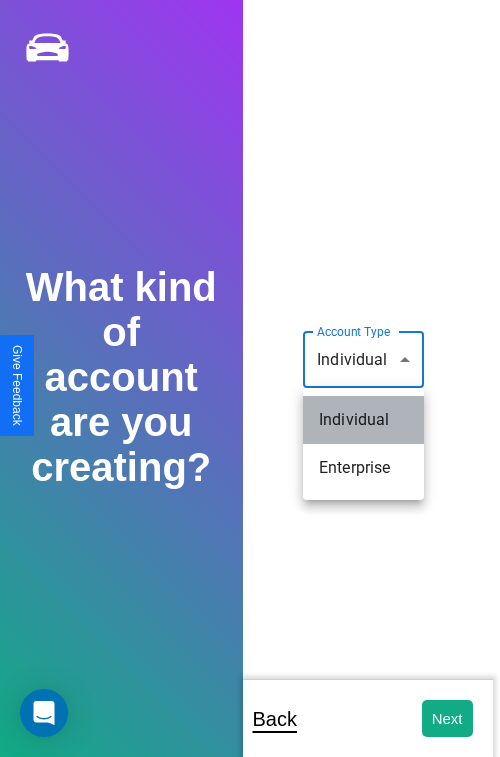 click on "Individual" at bounding box center [363, 420] 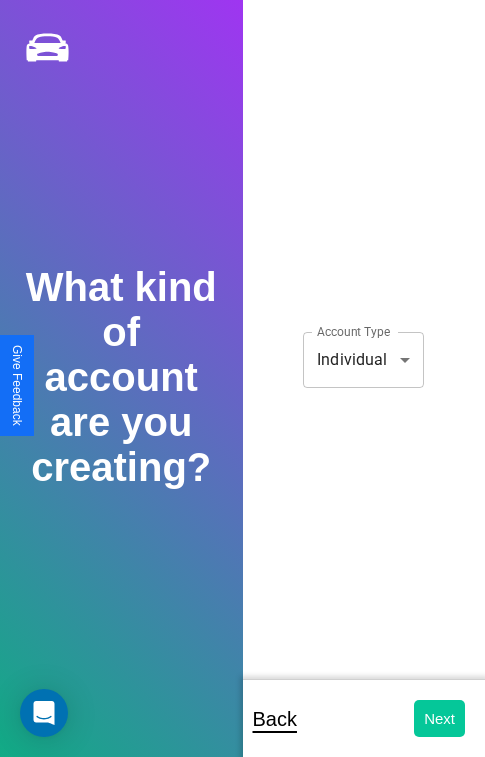 click on "Next" at bounding box center (439, 718) 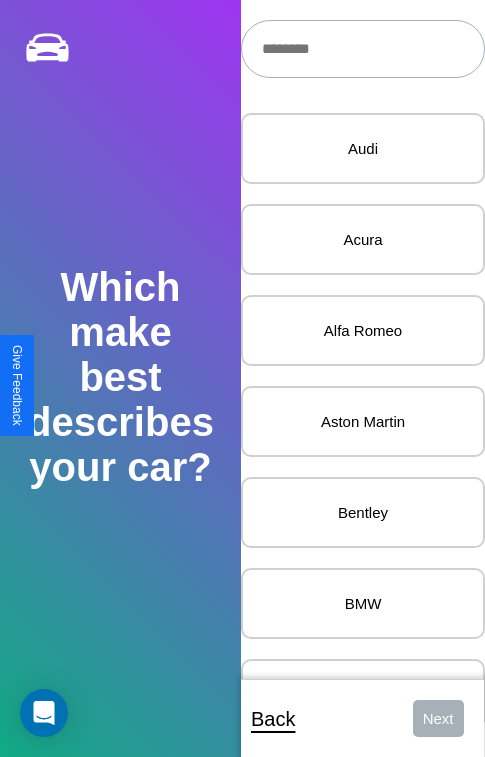 scroll, scrollTop: 27, scrollLeft: 0, axis: vertical 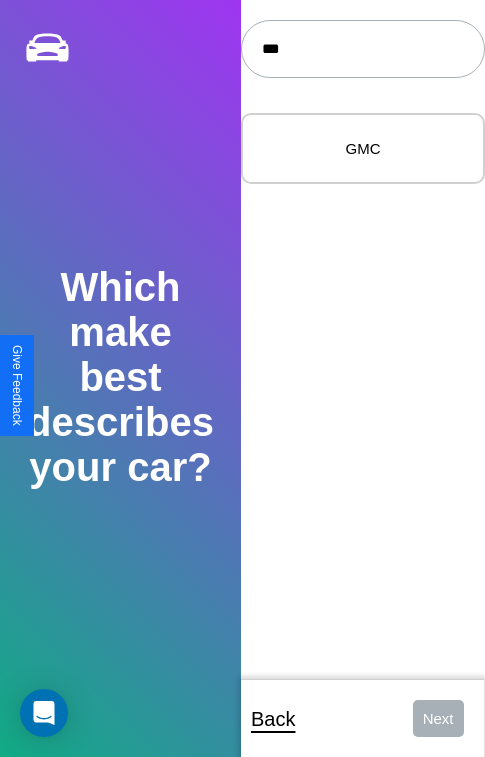type on "***" 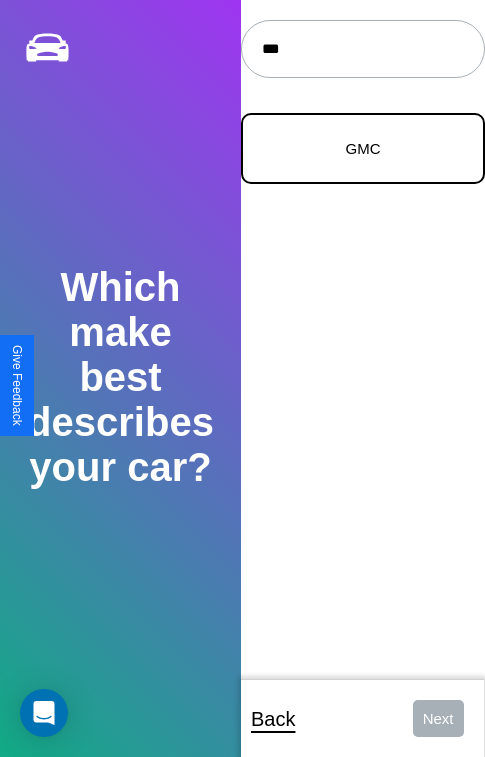 click on "GMC" at bounding box center [363, 148] 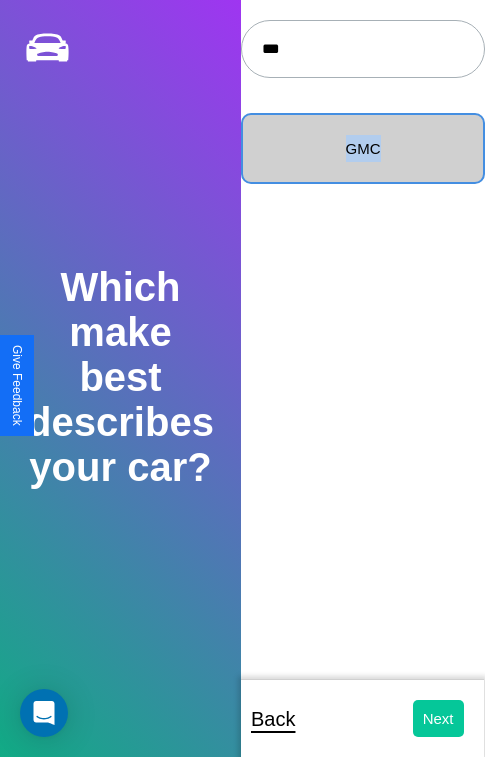 click on "Next" at bounding box center (438, 718) 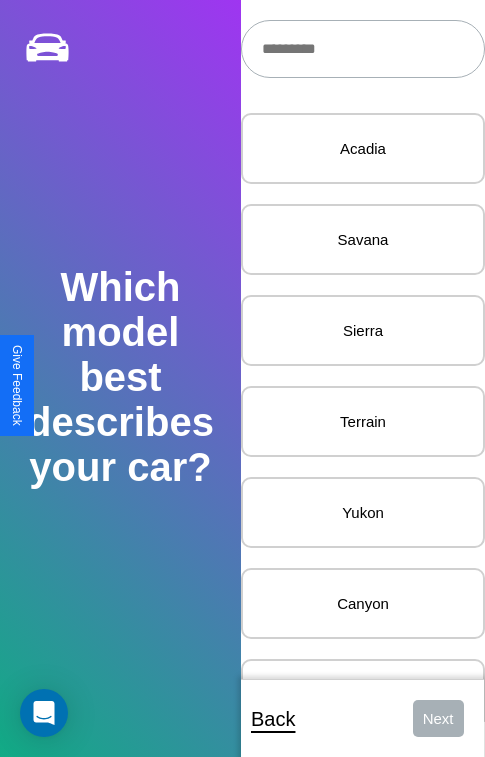 scroll, scrollTop: 27, scrollLeft: 0, axis: vertical 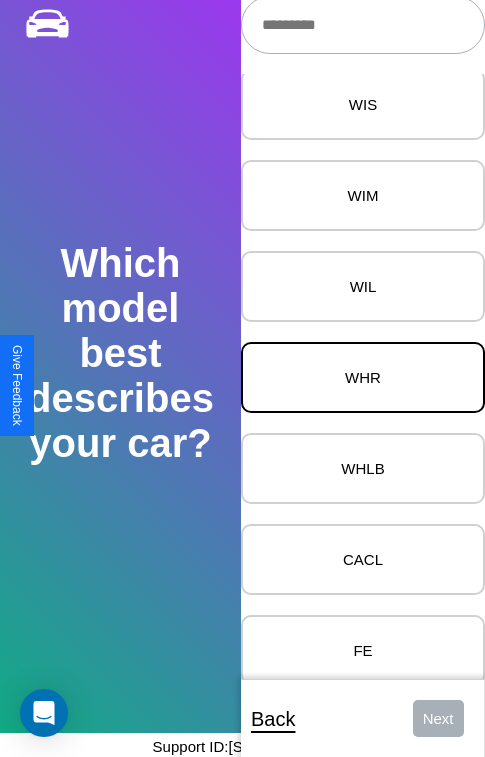 click on "WHR" at bounding box center (363, 377) 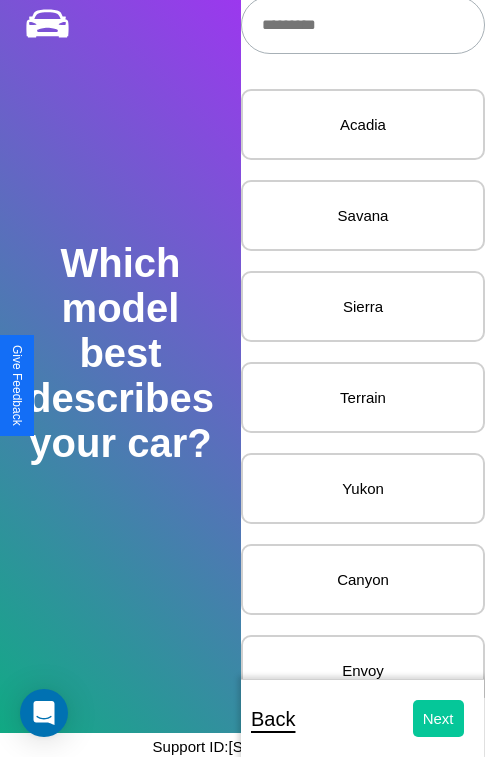 click on "Next" at bounding box center (438, 718) 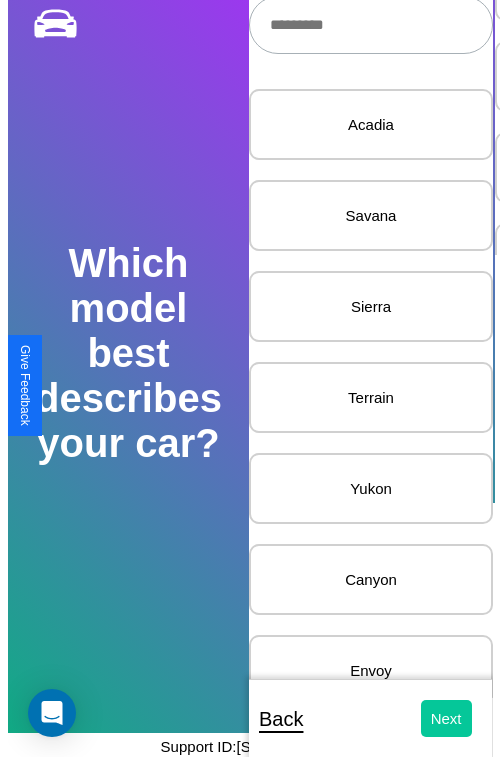 scroll, scrollTop: 0, scrollLeft: 0, axis: both 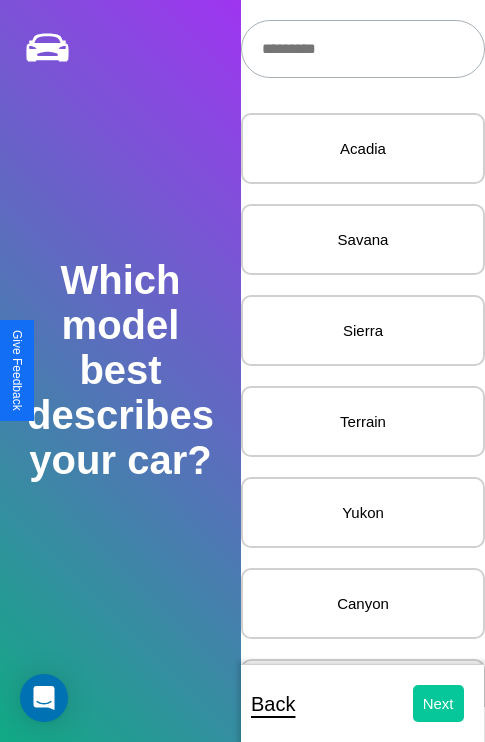 select on "*****" 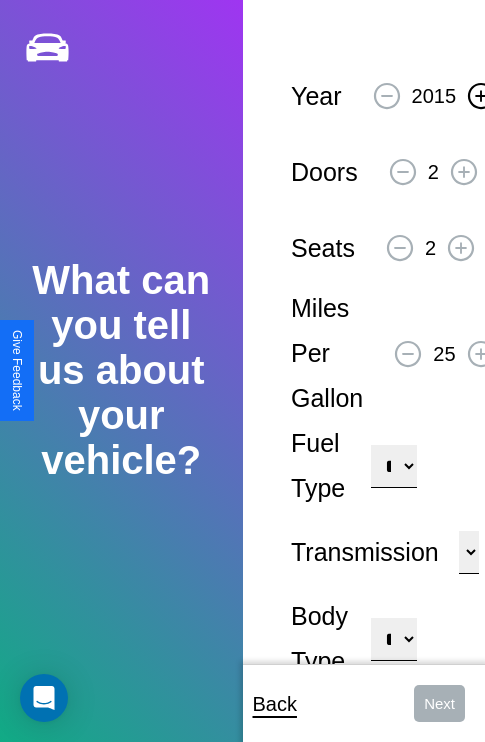 click 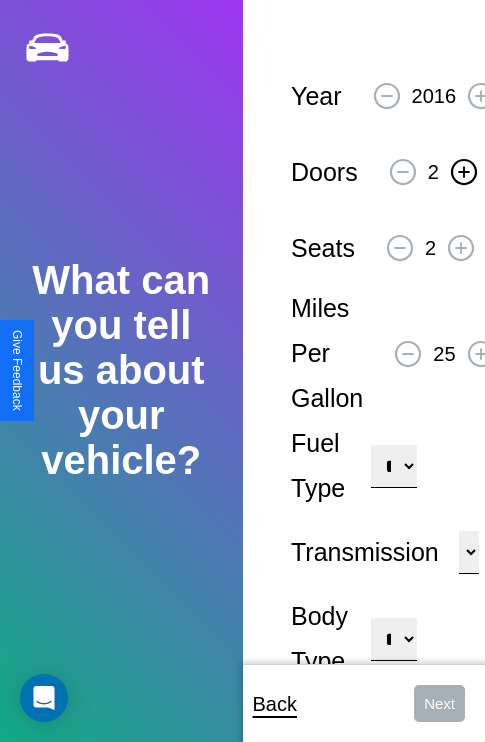 click 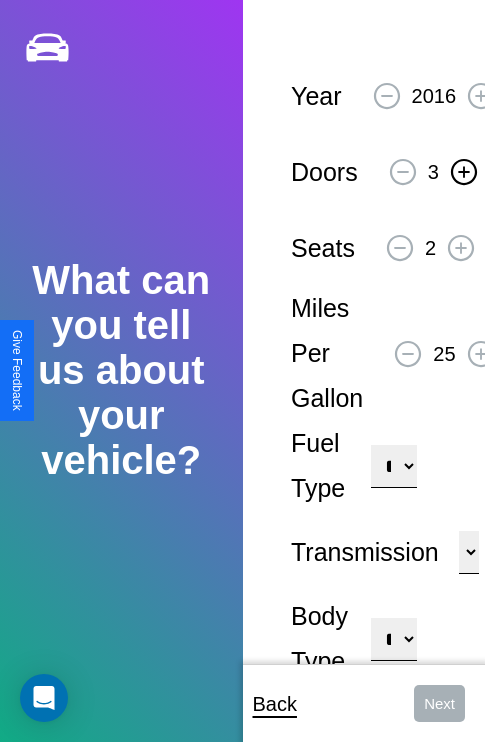 click 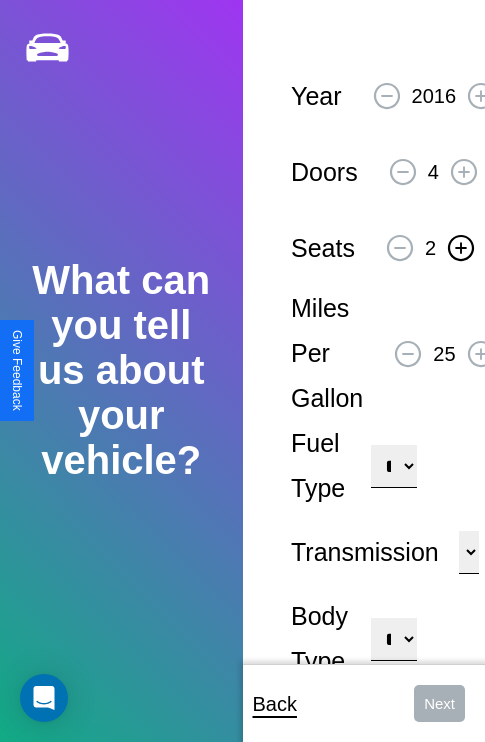 click 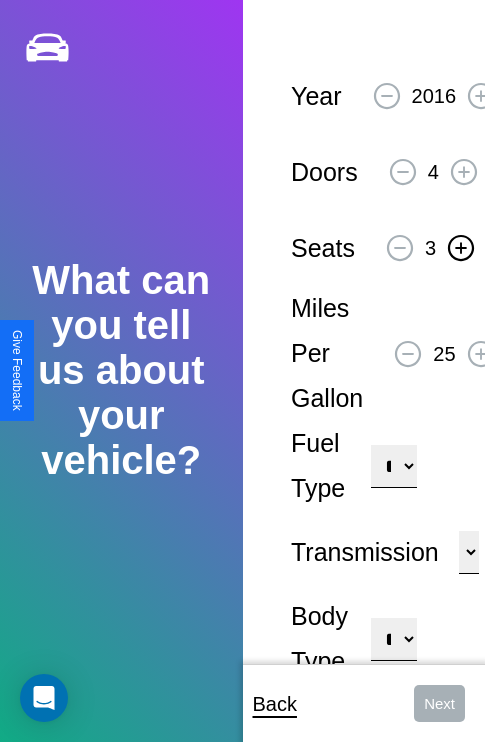click 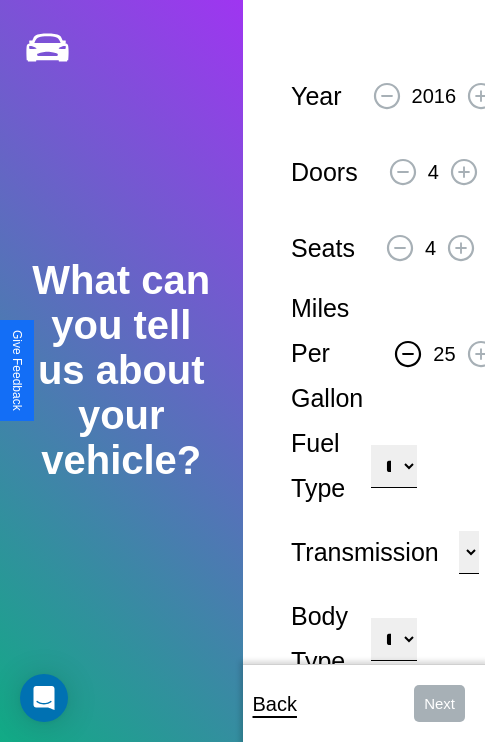 click 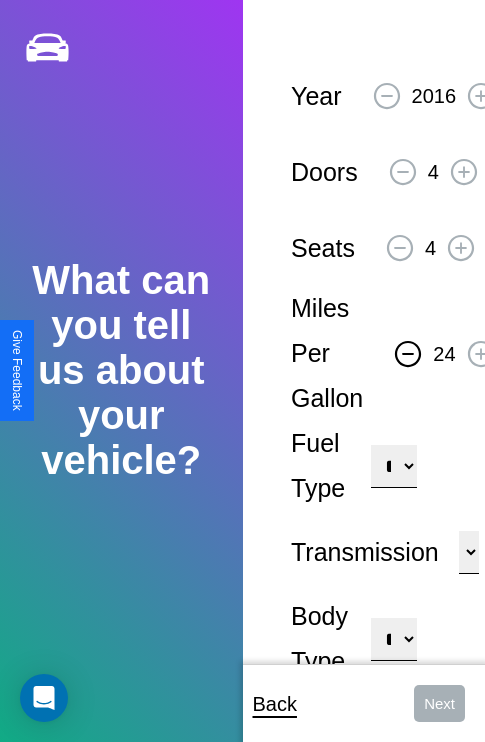 click 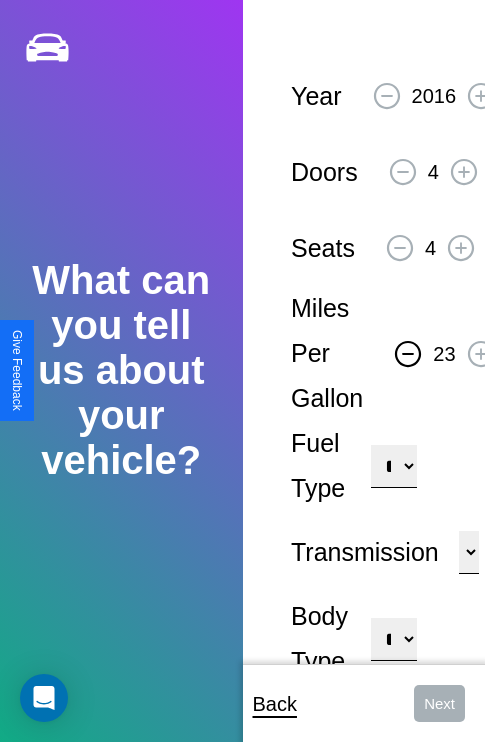 click 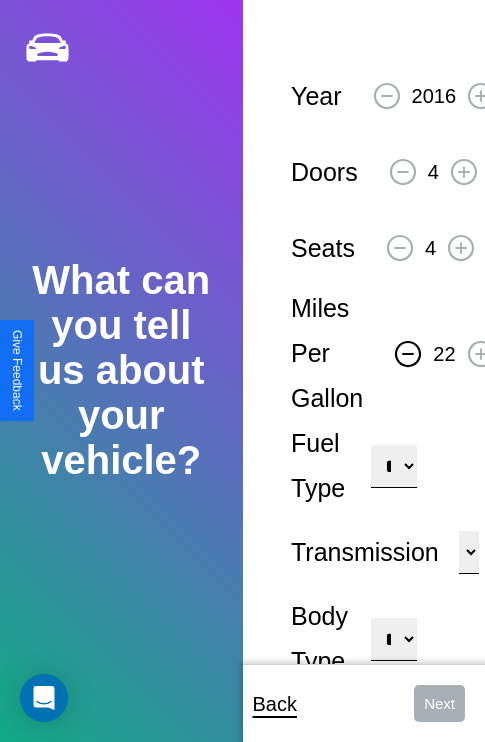 click 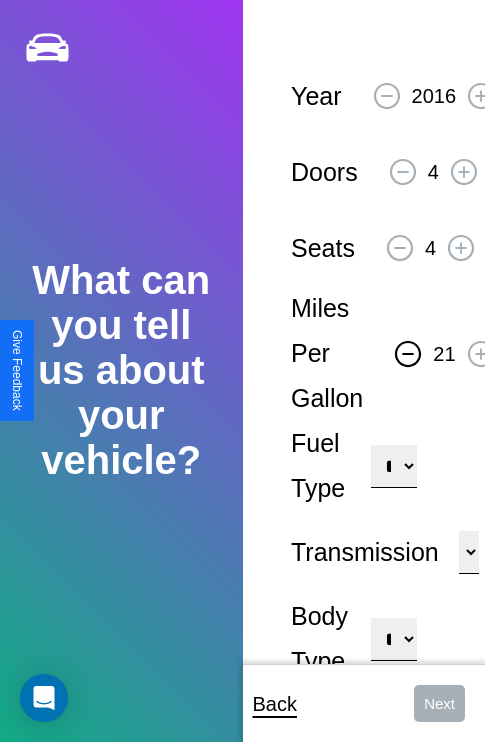 click 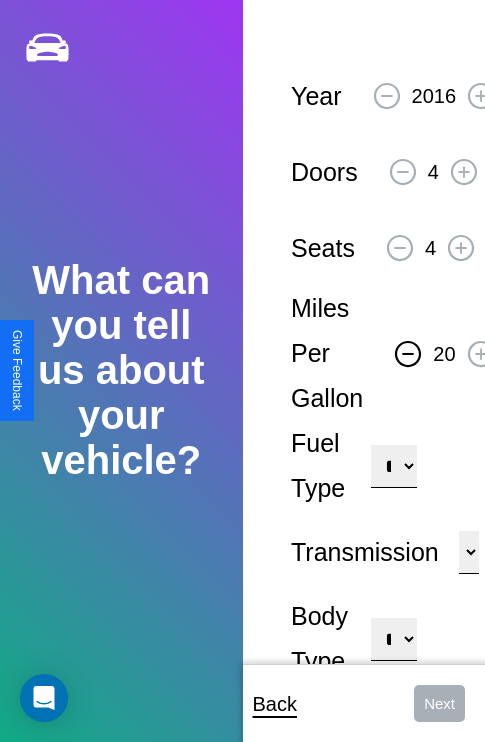 click 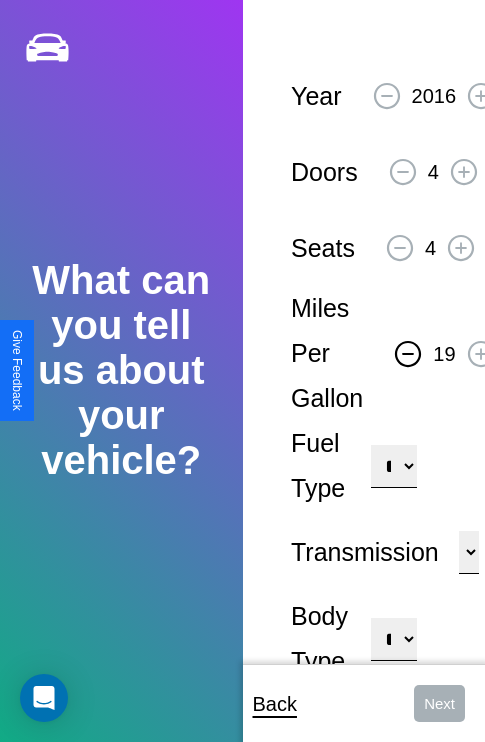 click 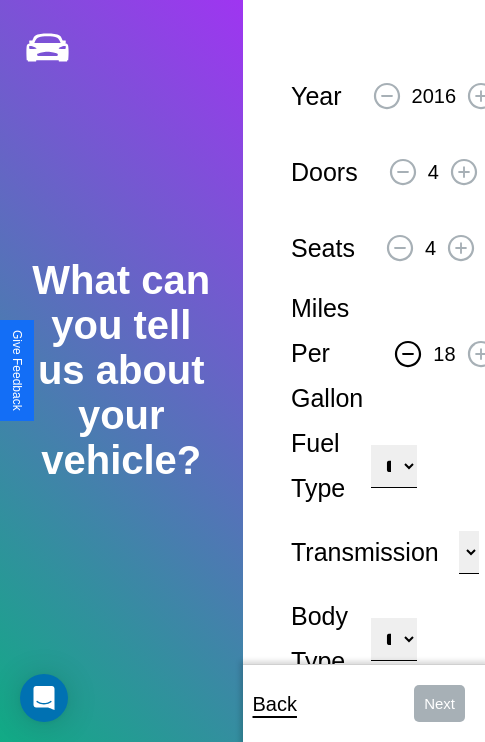 click 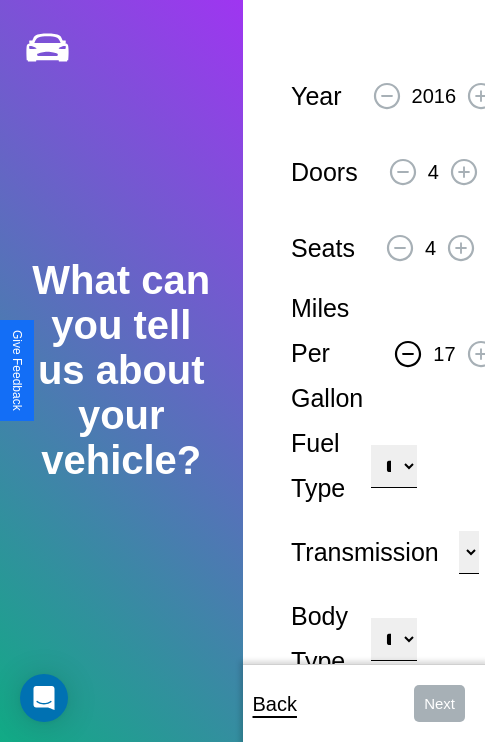 click 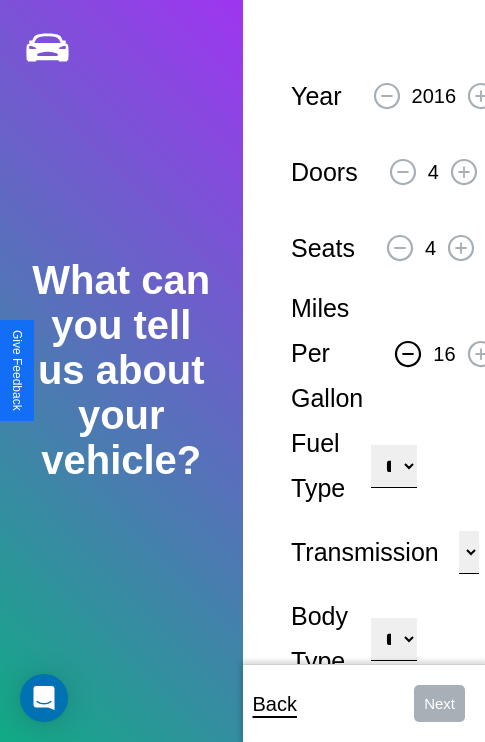 click 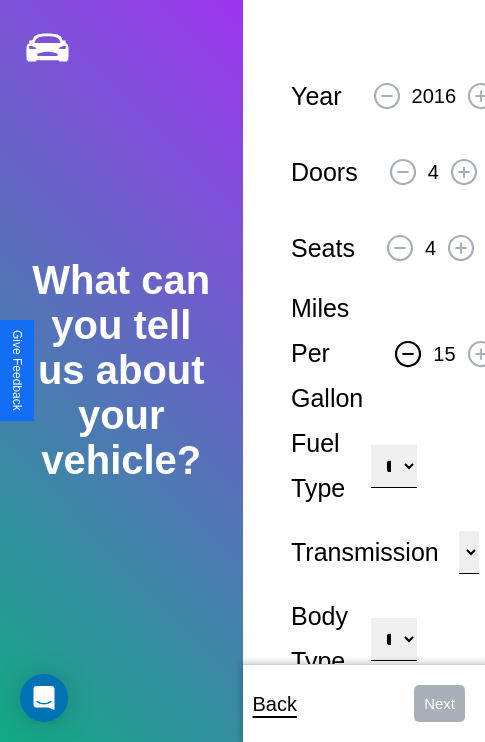 click on "**********" at bounding box center [393, 466] 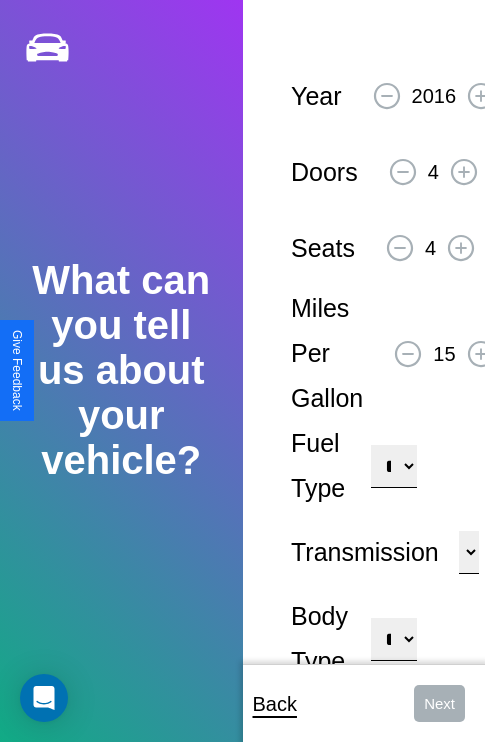 select on "**********" 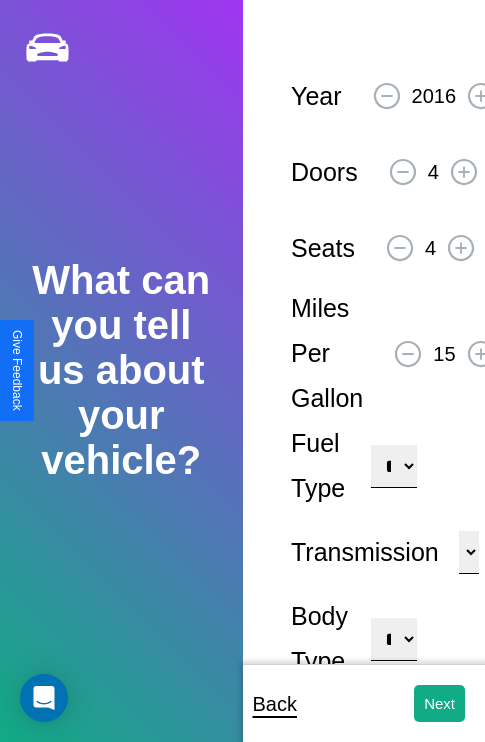 click on "**********" at bounding box center [393, 639] 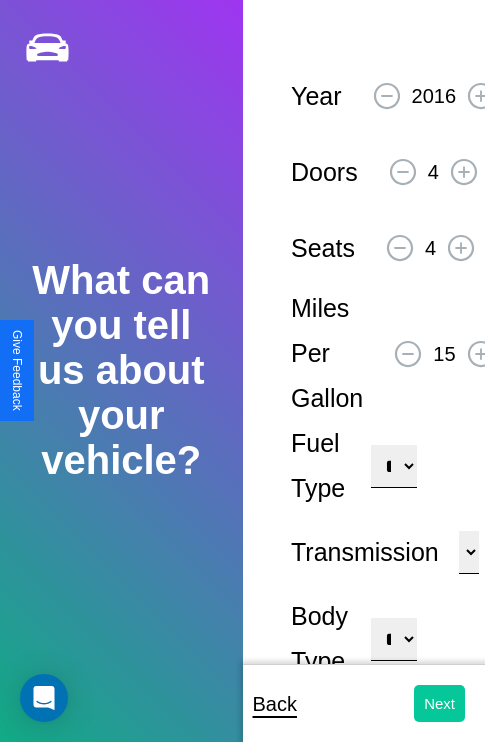 click on "Next" at bounding box center (439, 703) 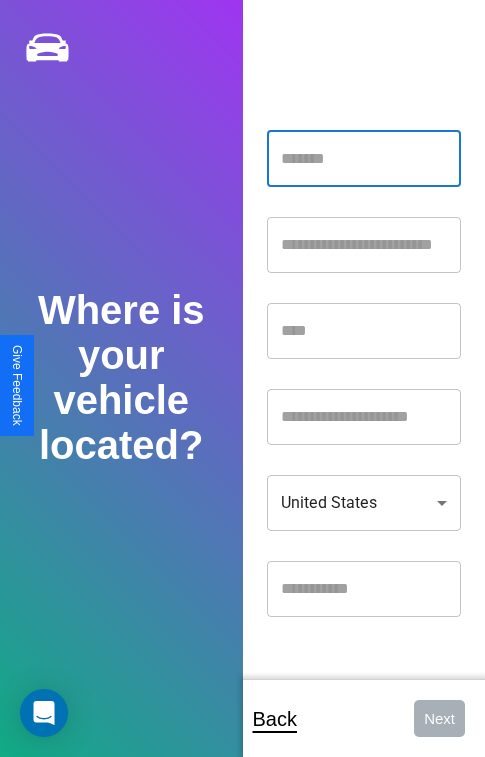 click at bounding box center (364, 159) 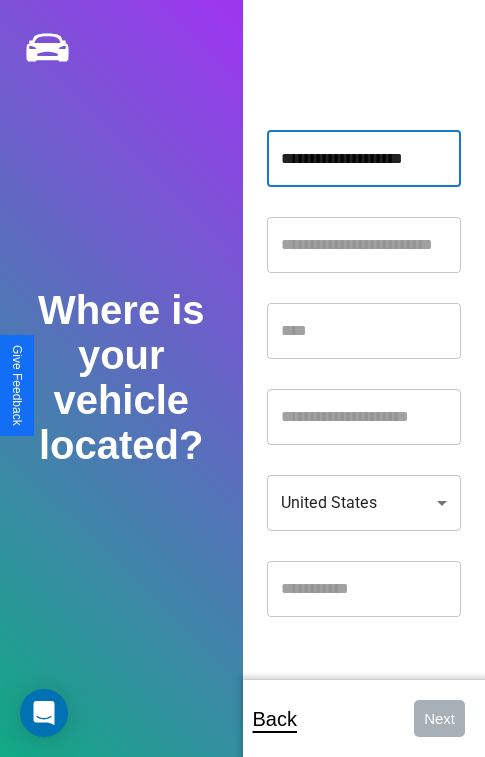 type on "**********" 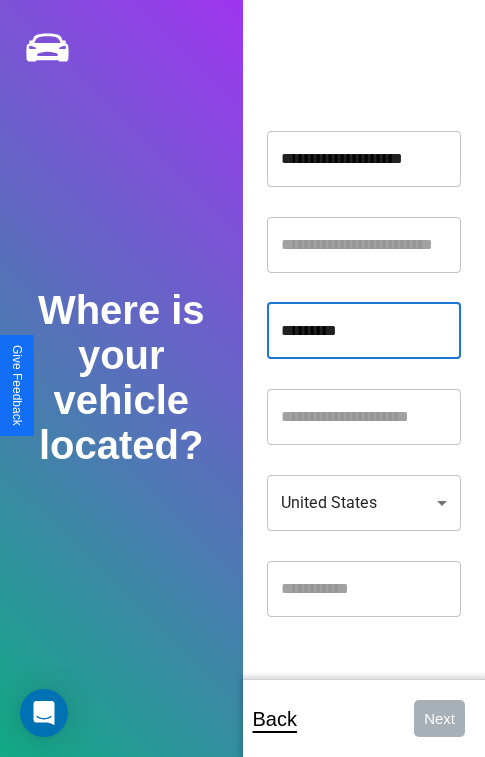 type on "*********" 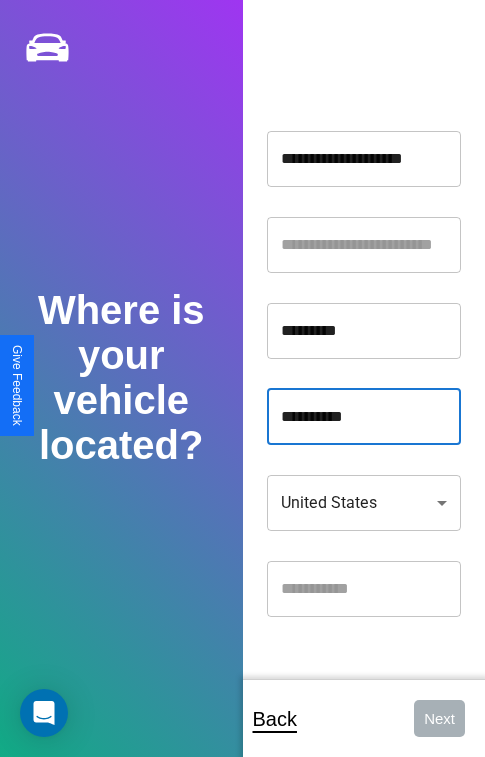 type on "**********" 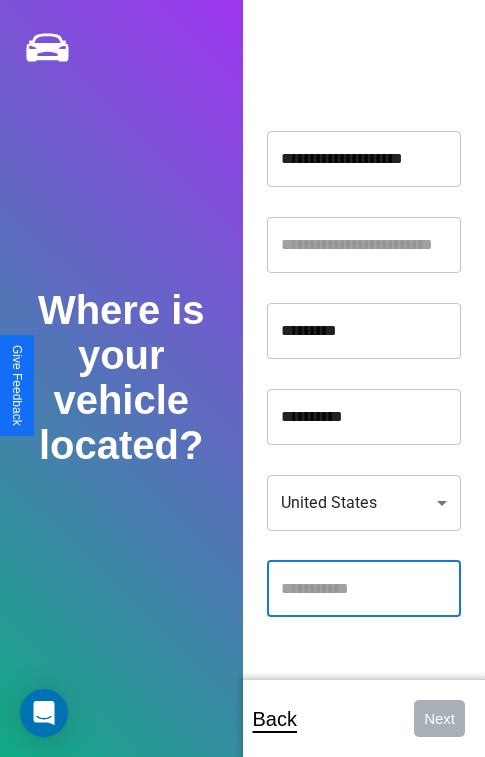 click at bounding box center [364, 589] 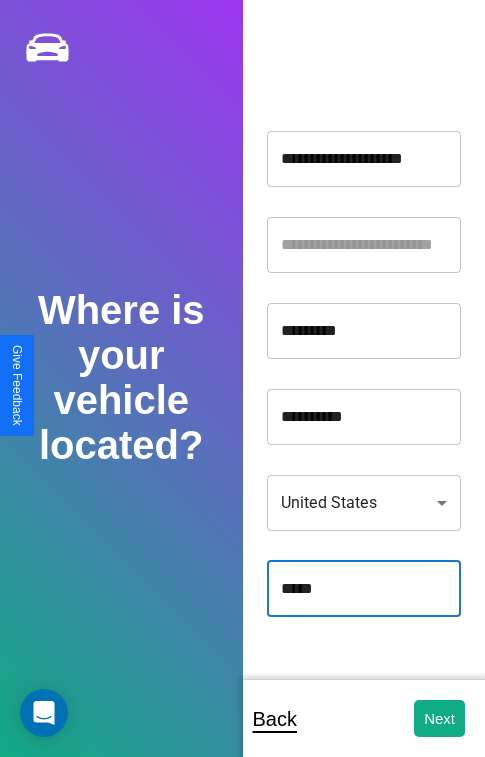 type on "*****" 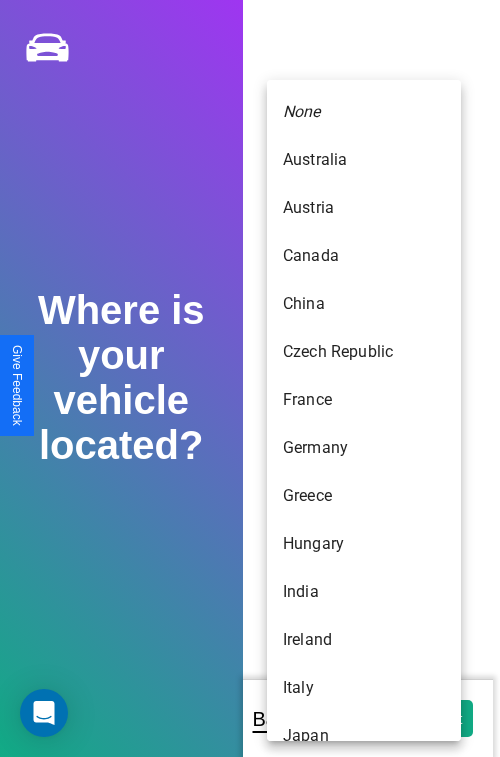 click on "United States" at bounding box center (364, 1168) 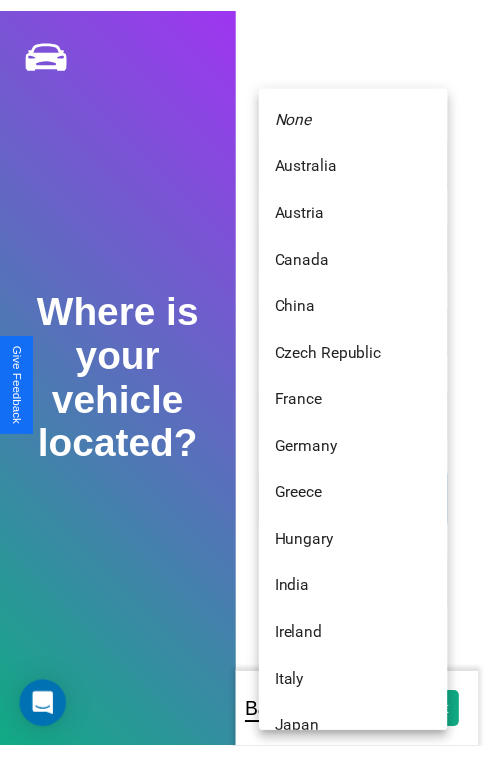 scroll, scrollTop: 459, scrollLeft: 0, axis: vertical 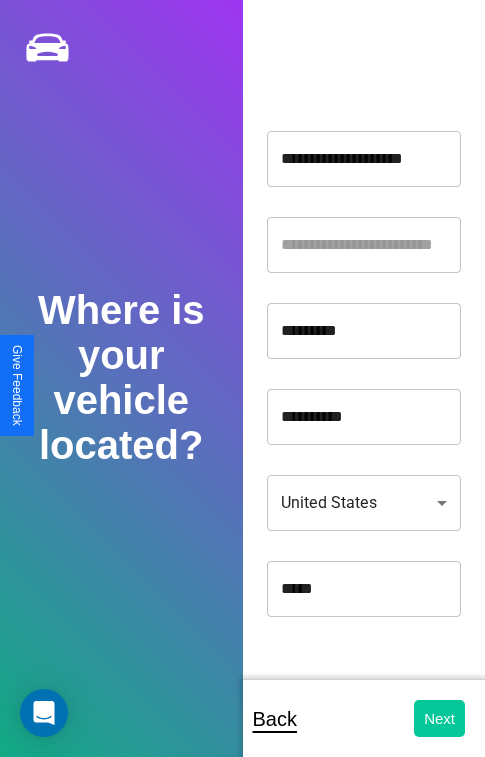click on "Next" at bounding box center (439, 718) 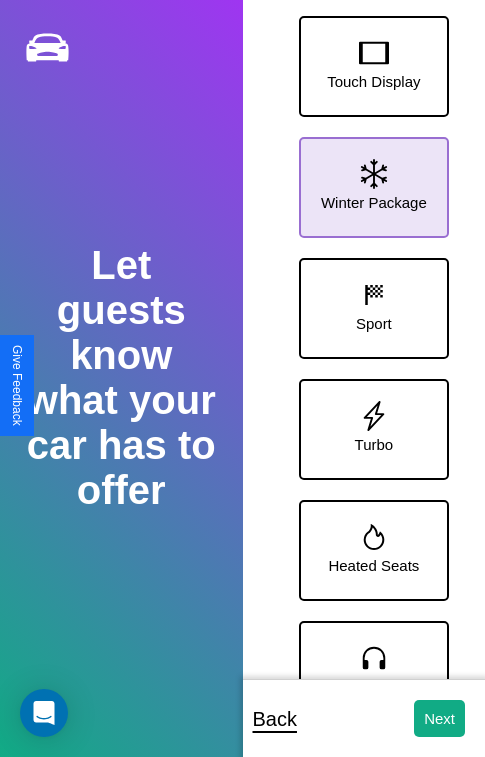click 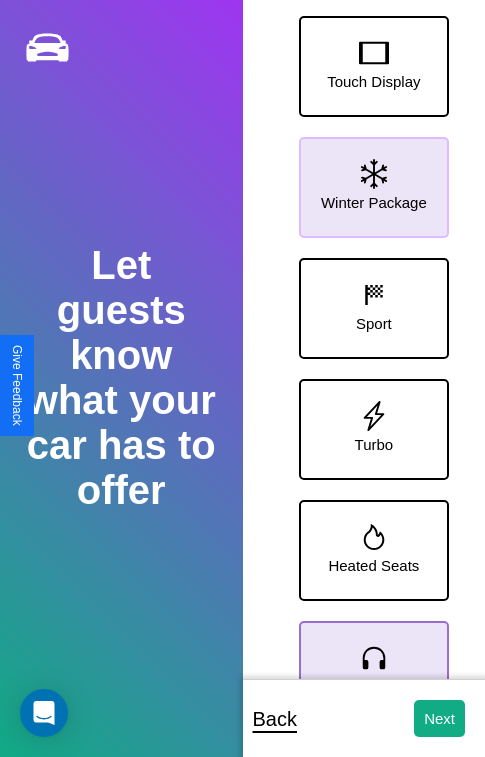 click 